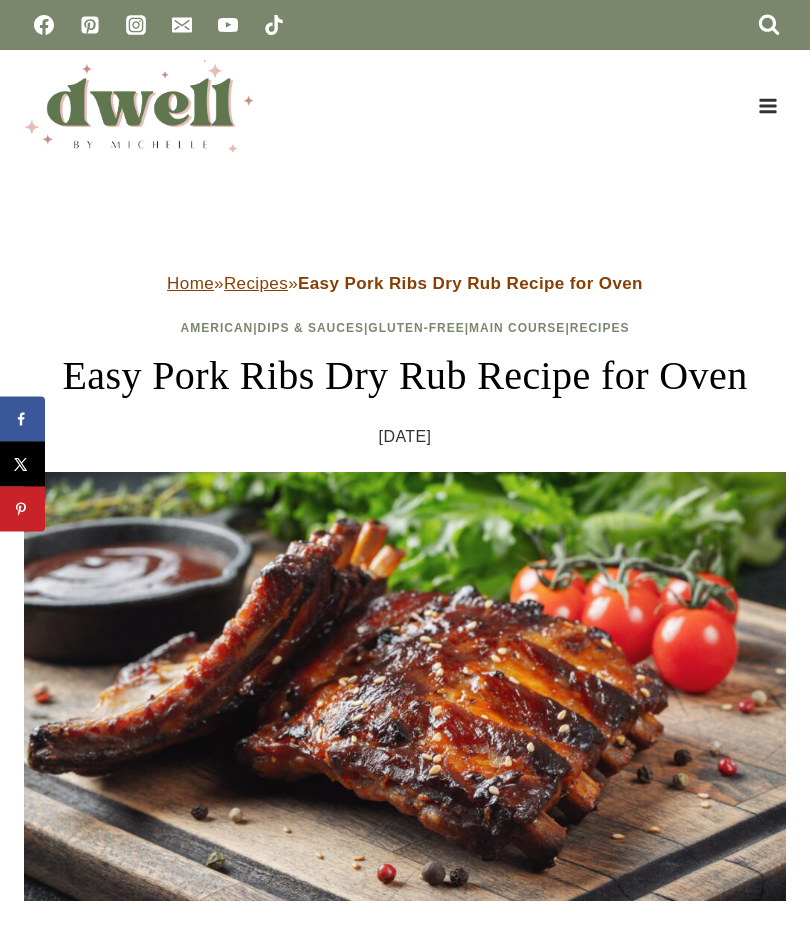 scroll, scrollTop: 0, scrollLeft: 0, axis: both 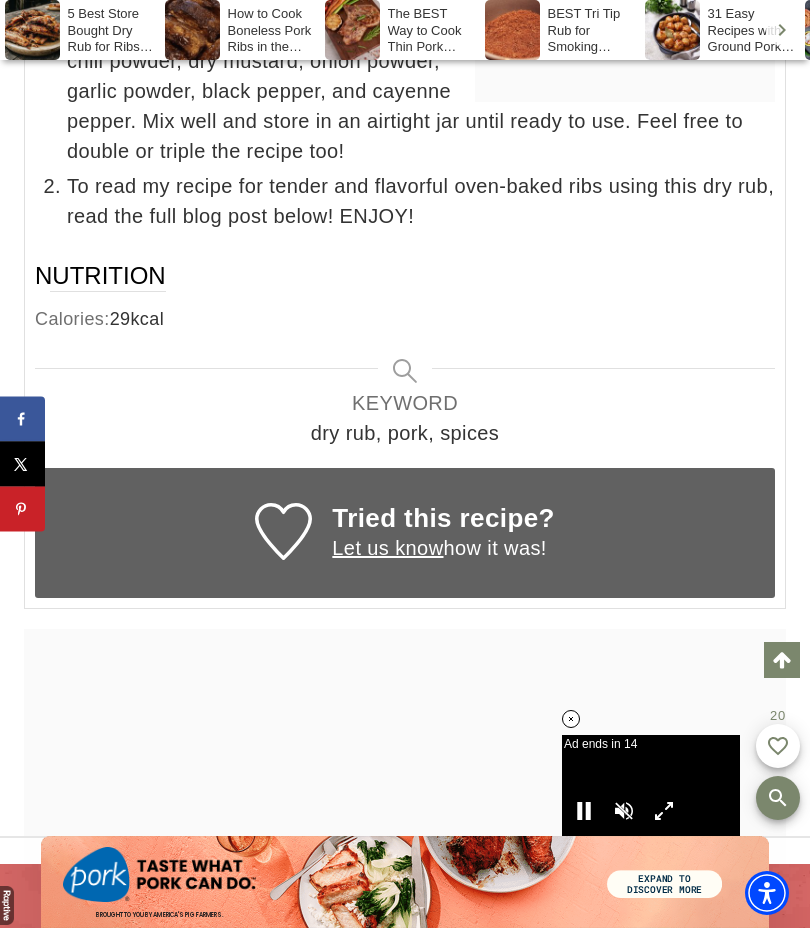 click on "Home  »  Recipes  »  Easy Pork Ribs Dry Rub Recipe for Oven
American  |  Dips & Sauces  |  Gluten-Free  |  Main Course  |  Recipes
Easy Pork Ribs Dry Rub Recipe for Oven
[DATE] [DATE]
Jump to Recipe
Print Recipe This post may contain affiliate links. Please see my  disclosure policy.  As an Amazon Associate I earn from qualifying purchases.
next stay Ad ends in 14 CC Settings Off Arabic Chinese English French German Hindi Portuguese Spanish Font Color white Font Opacity 100% Font Size 100% Font Family Arial Text Shadow none Background Color black Background Opacity 50% Window Color black Window Opacity 0% White Black [PERSON_NAME] Blue Yellow Magenta Cyan 100% 75% 50% 25% 200% 175% 150% 125% 100% 75% 50% Arial [US_STATE] Garamond Courier New Tahoma Times New Roman Trebuchet MS Verdana None Raised Depressed Uniform Drop Shadow White Black [PERSON_NAME] Blue Yellow Magenta Cyan 100% 0%" at bounding box center [405, 6504] 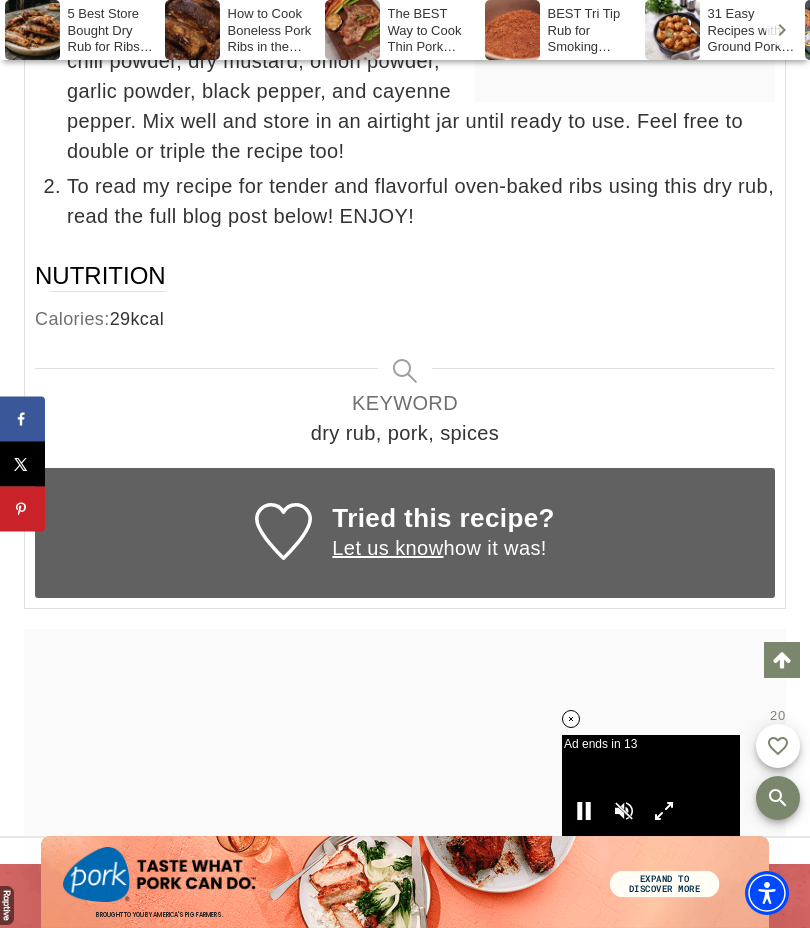 click at bounding box center (405, 885) 